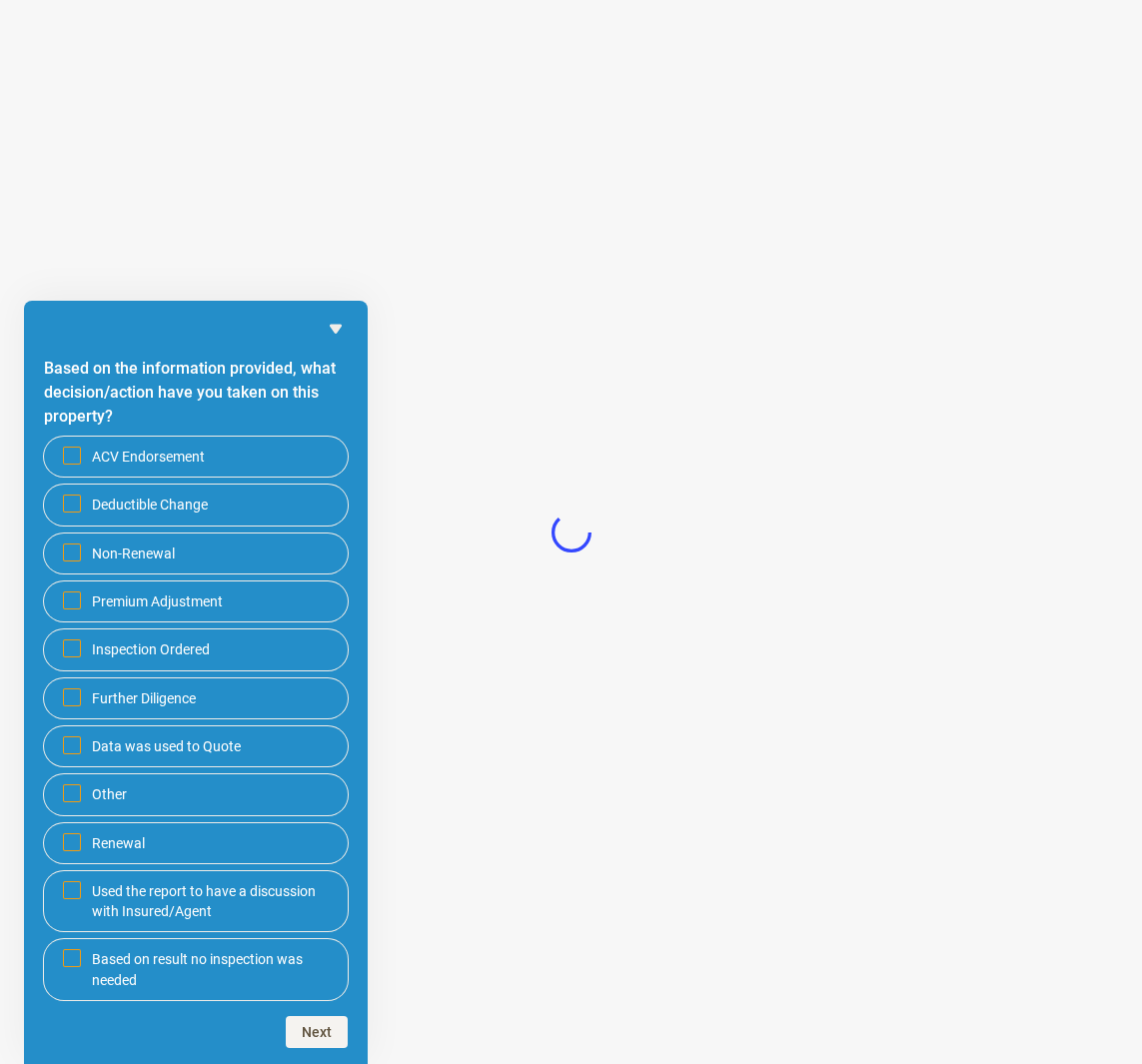 scroll, scrollTop: 0, scrollLeft: 0, axis: both 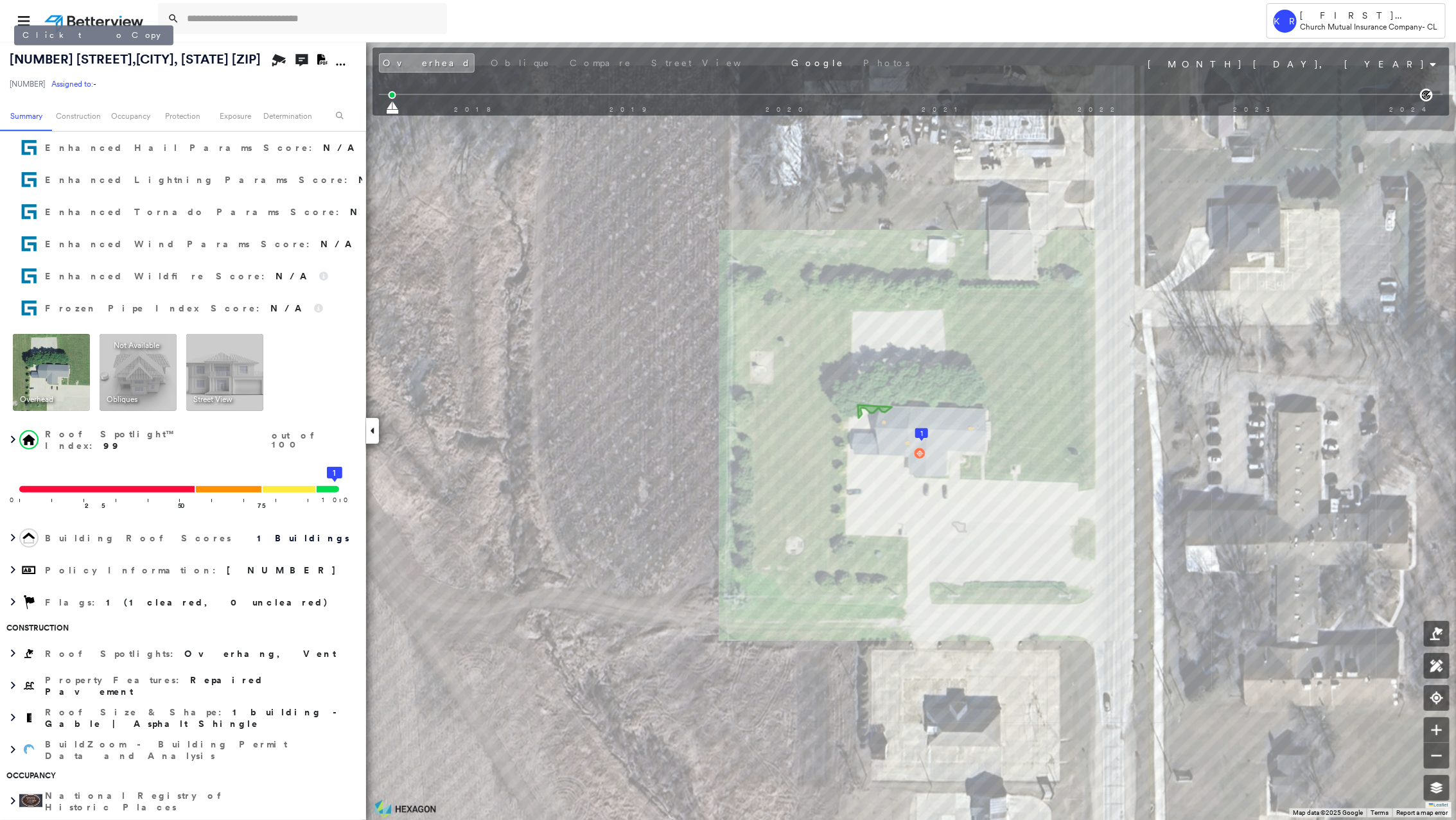 drag, startPoint x: 110, startPoint y: 78, endPoint x: 13, endPoint y: 55, distance: 99.68952 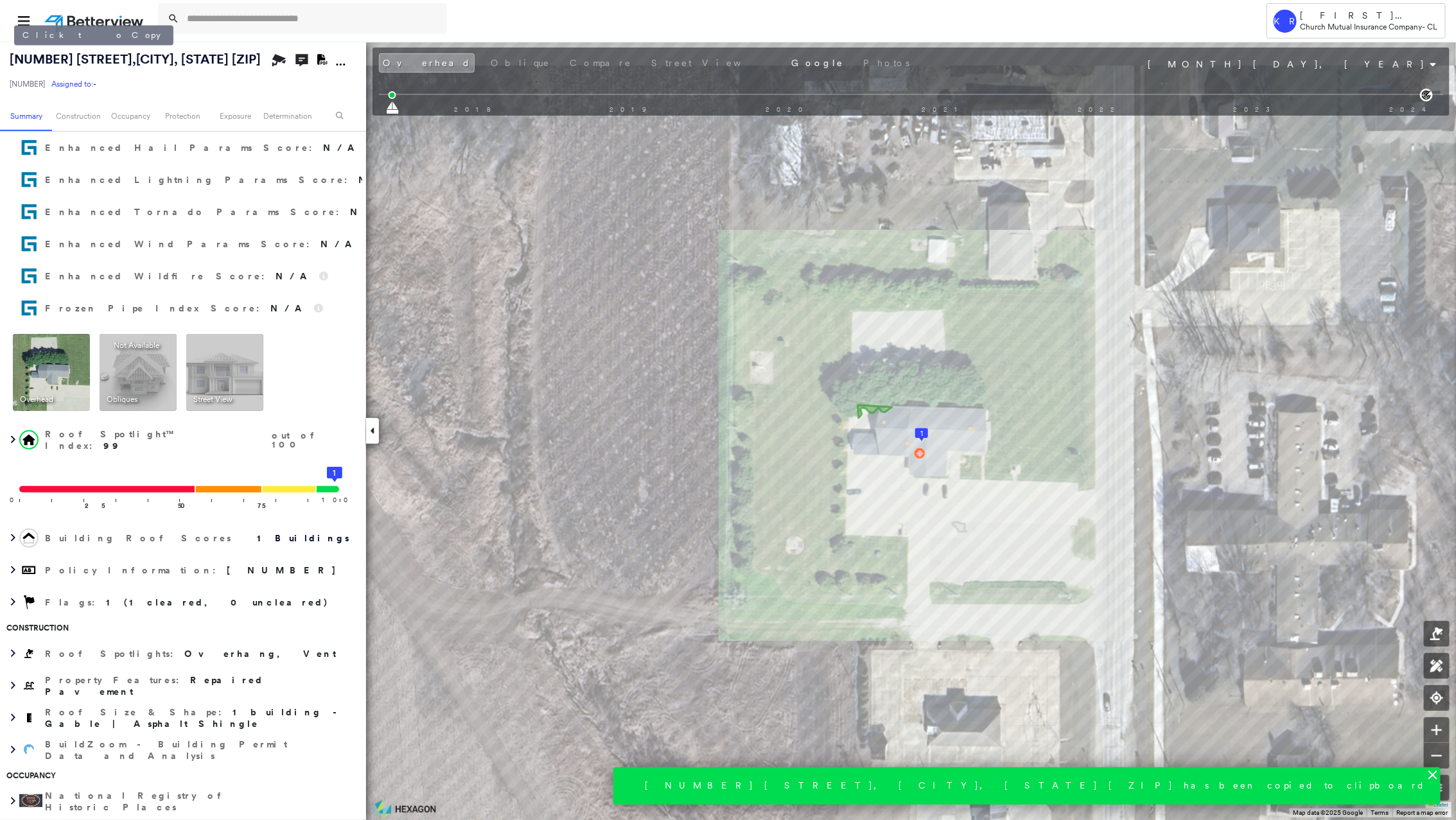 copy on "481 S LINN AVE ,  NEW HAMPTON, IA 50659-2023" 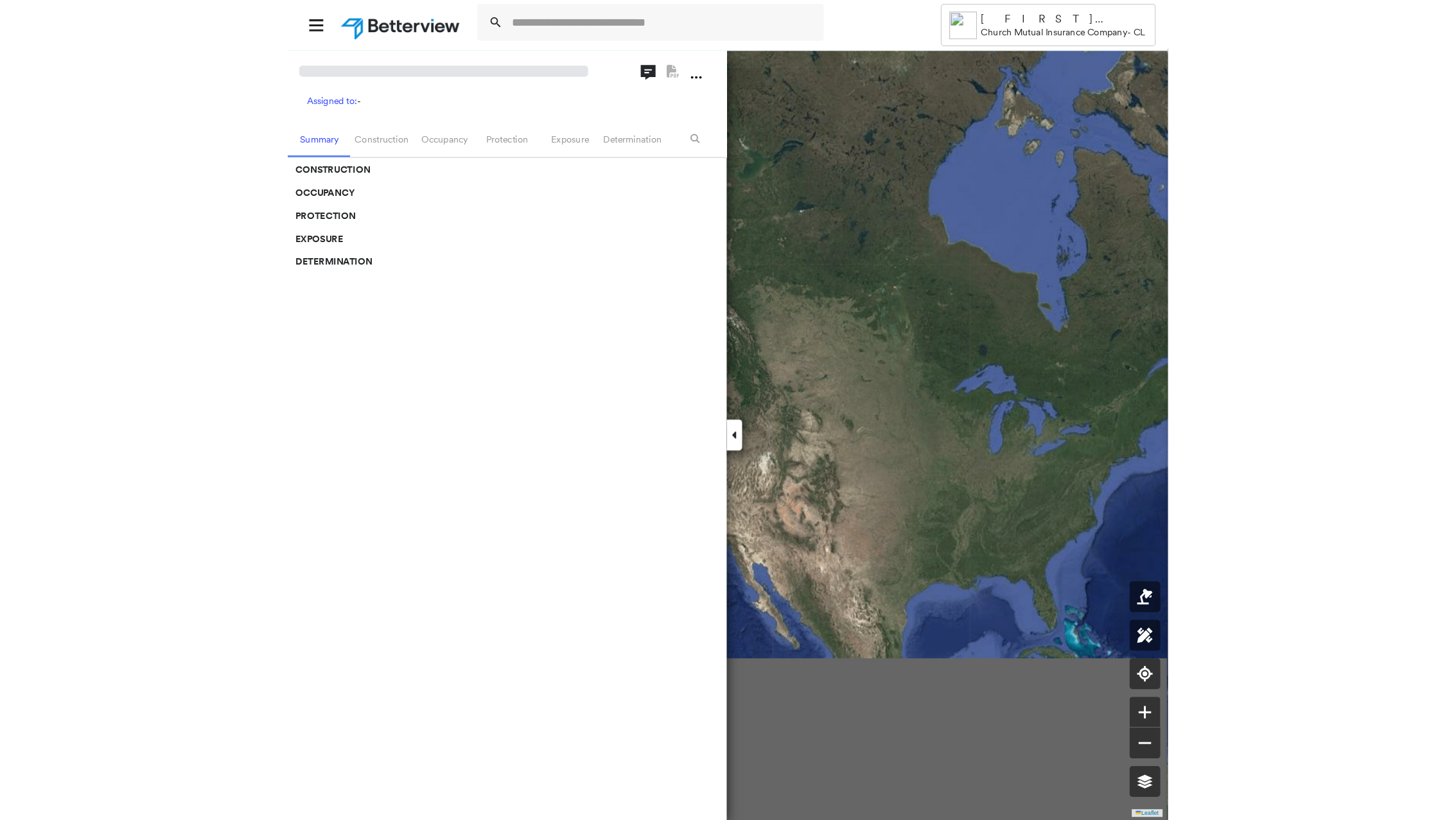 scroll, scrollTop: 0, scrollLeft: 0, axis: both 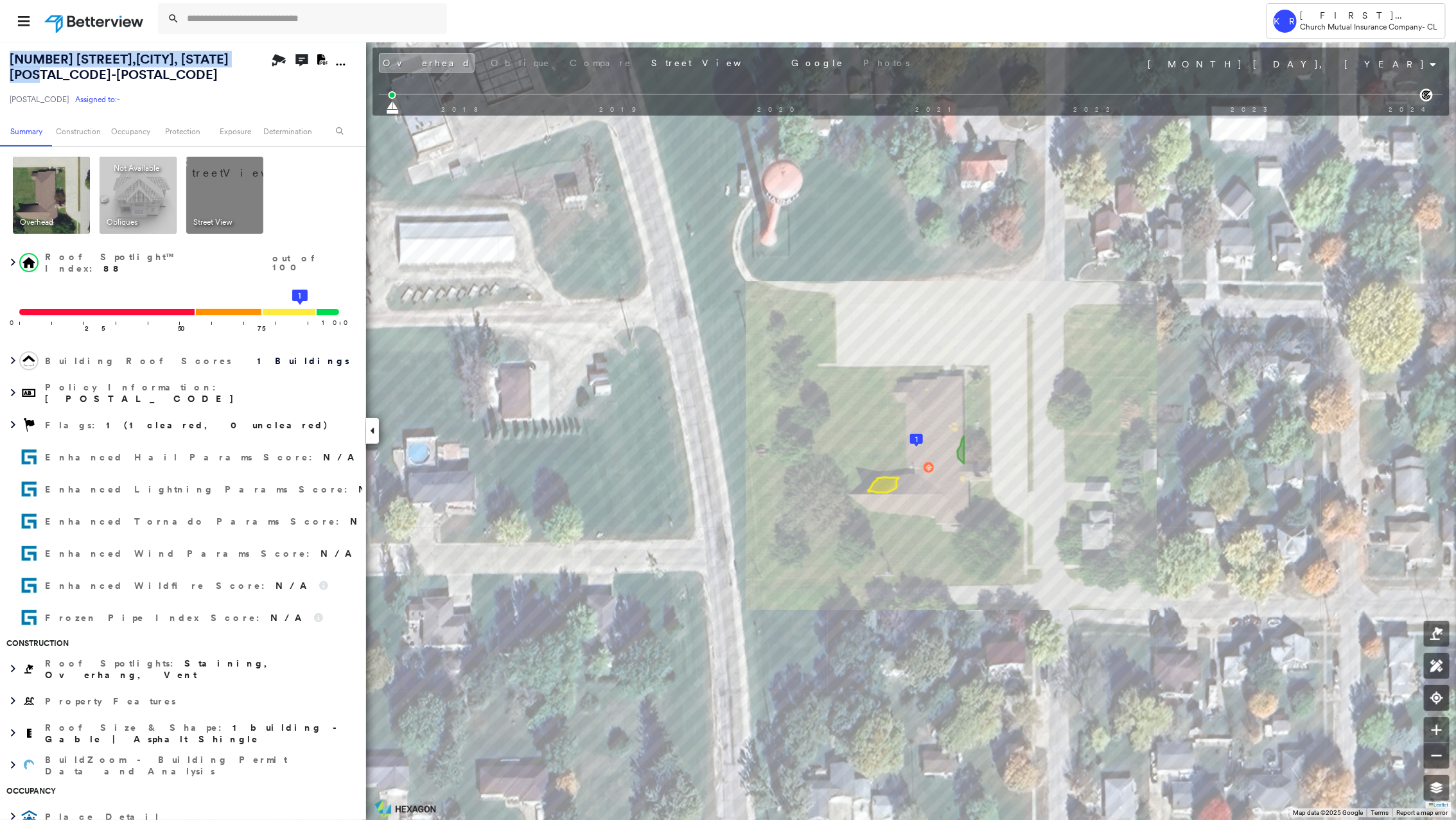 drag, startPoint x: 8, startPoint y: 62, endPoint x: 254, endPoint y: 62, distance: 246 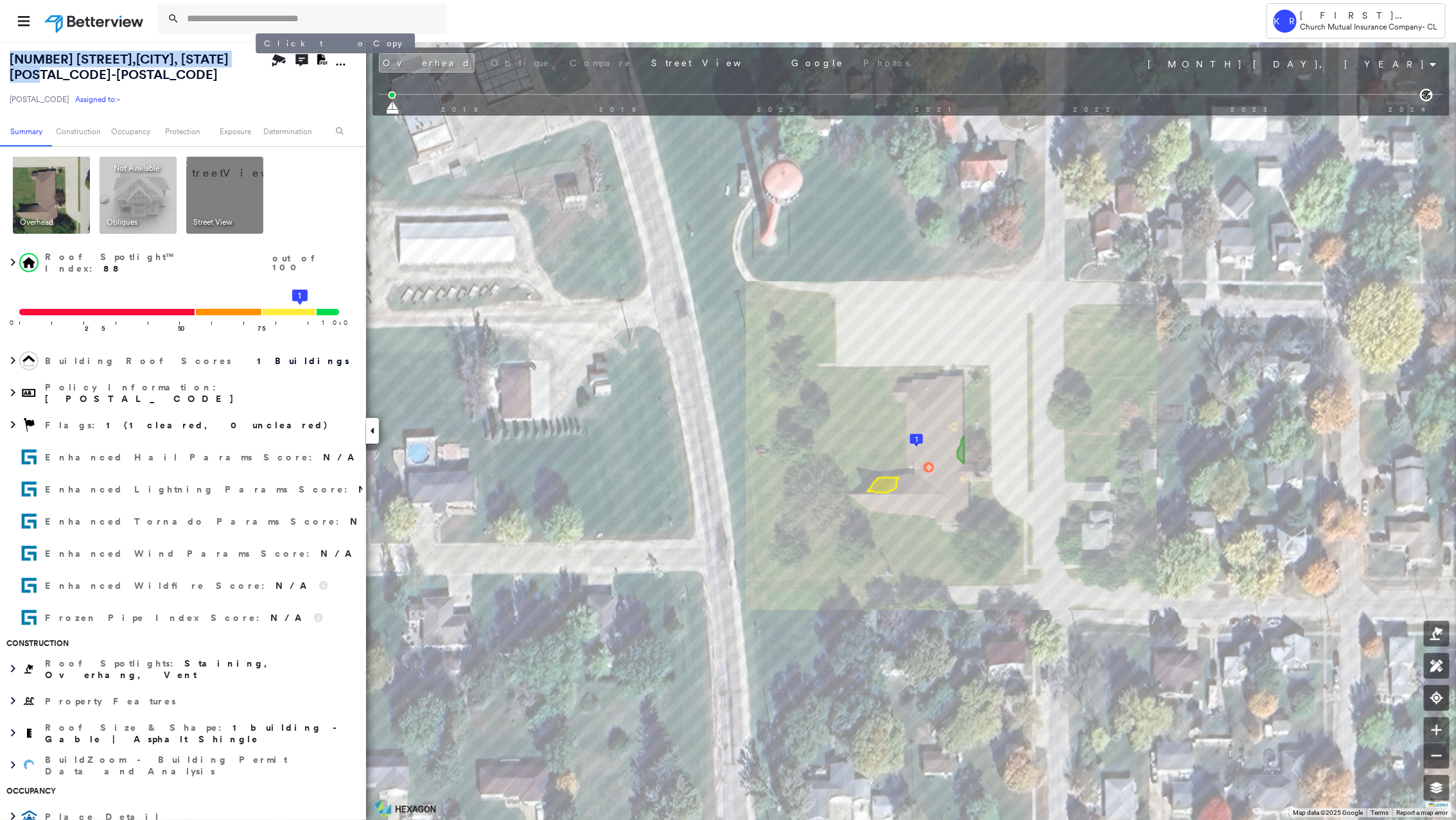 copy on "300 MERRILL ST ,  NASHUA, IA 50658-771" 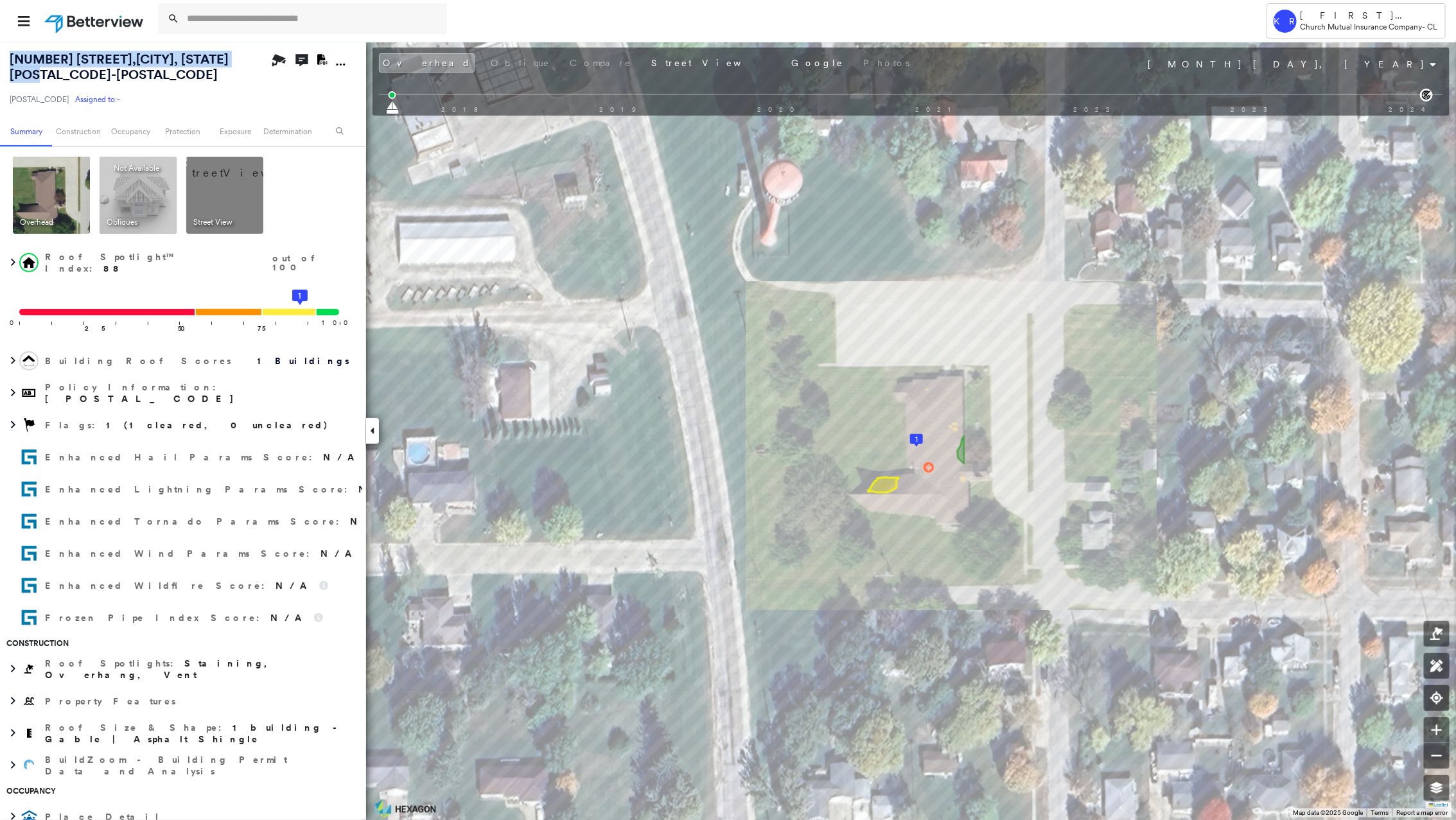 click on "300 MERRILL ST ,  NASHUA, IA 50658-7719 90940 Assigned to:  - Assigned to:  - 90940 Assigned to:  - Open Comments Download PDF Report" at bounding box center (183, 78) 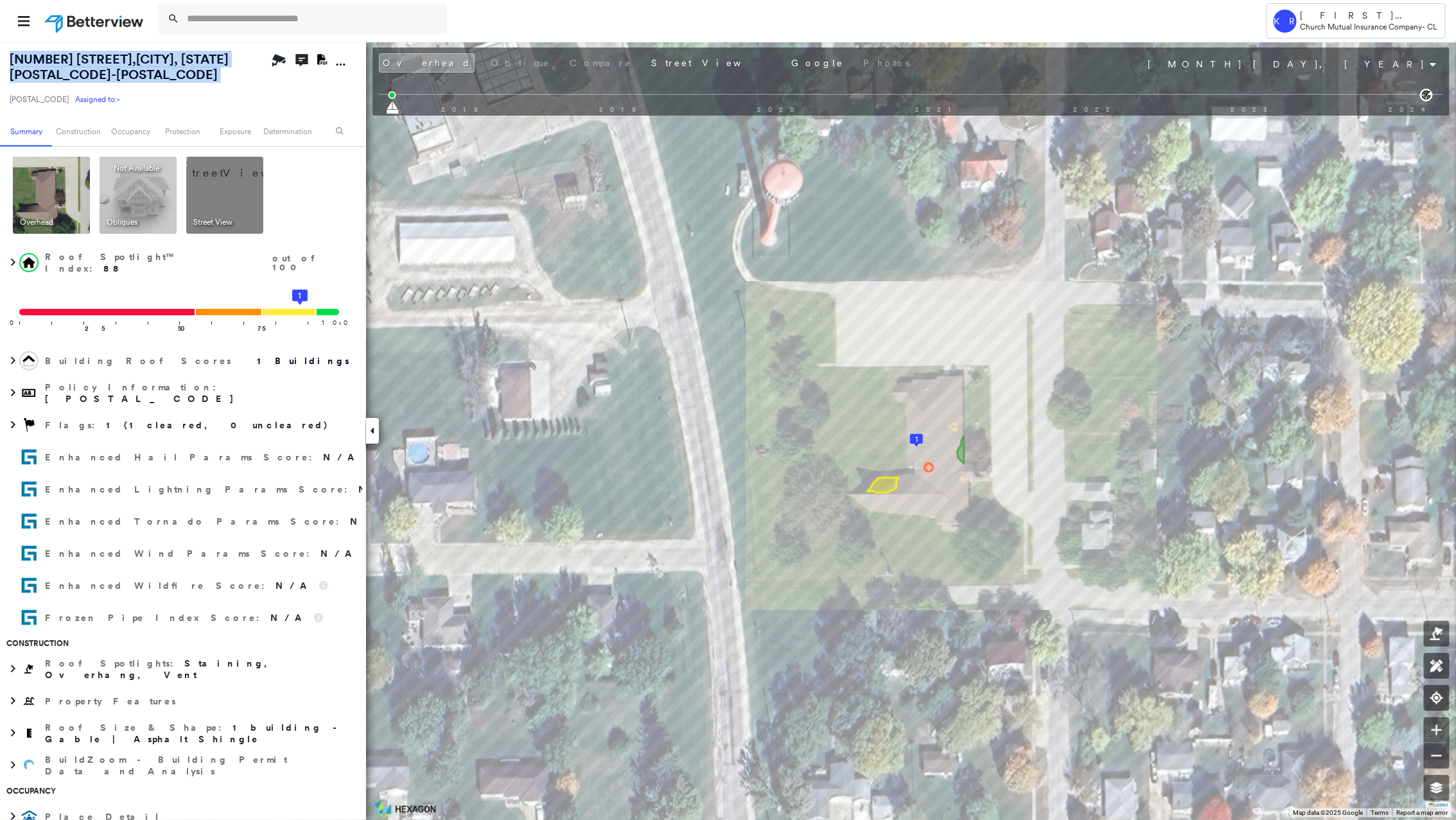 drag, startPoint x: 7, startPoint y: 55, endPoint x: 260, endPoint y: 69, distance: 253.38706 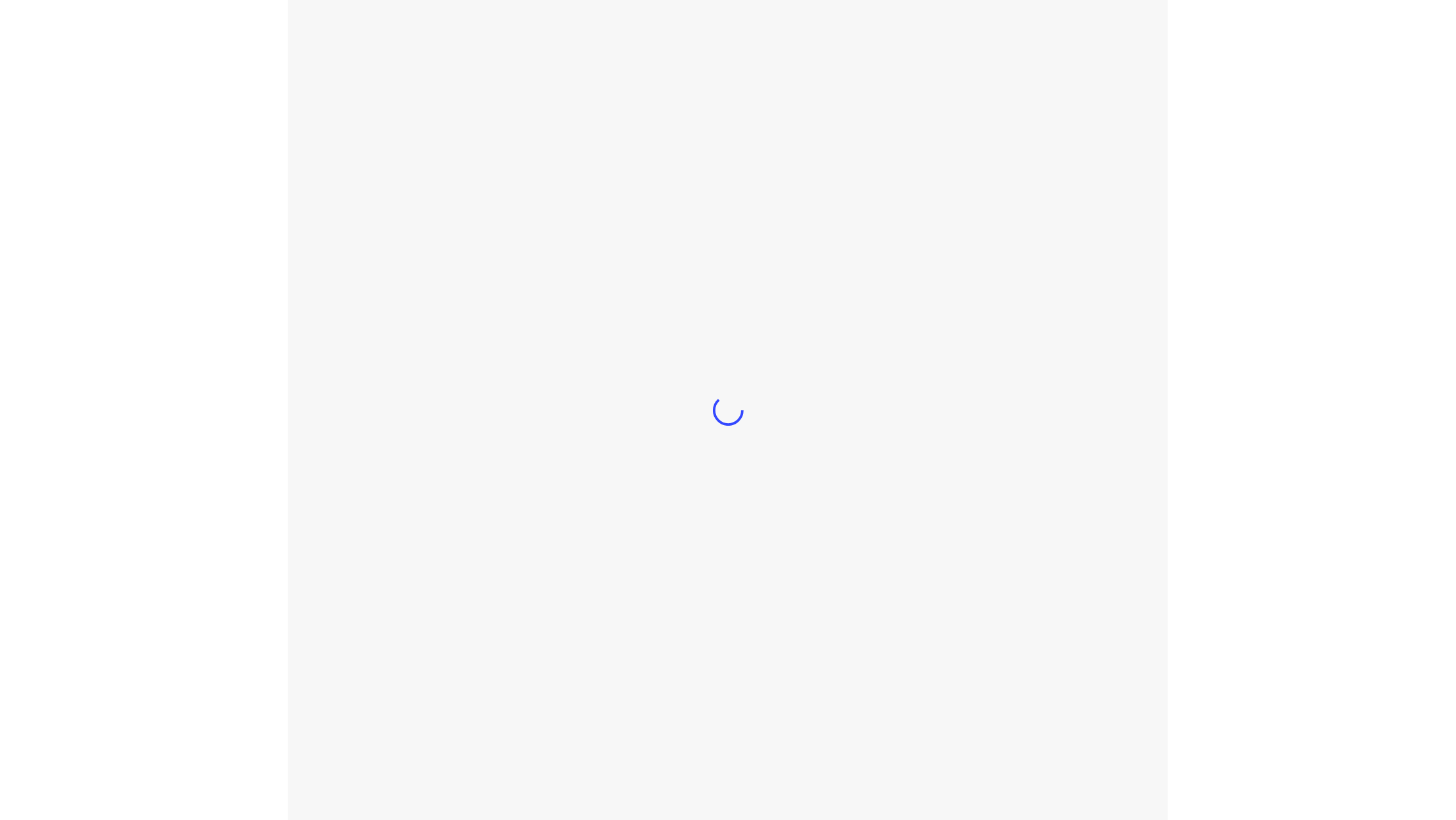 scroll, scrollTop: 0, scrollLeft: 0, axis: both 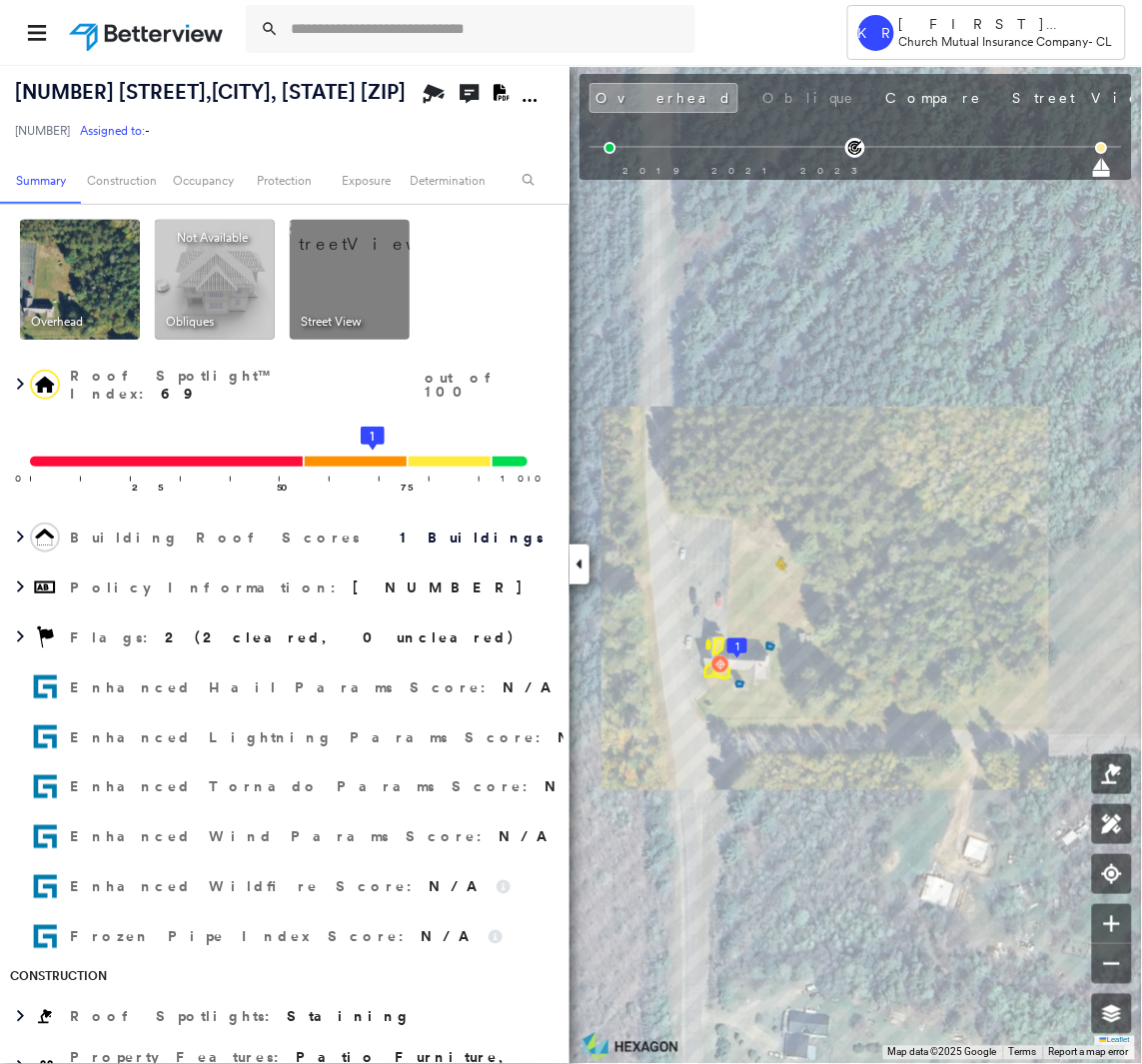 drag, startPoint x: 66, startPoint y: 112, endPoint x: 1, endPoint y: 96, distance: 66.94027 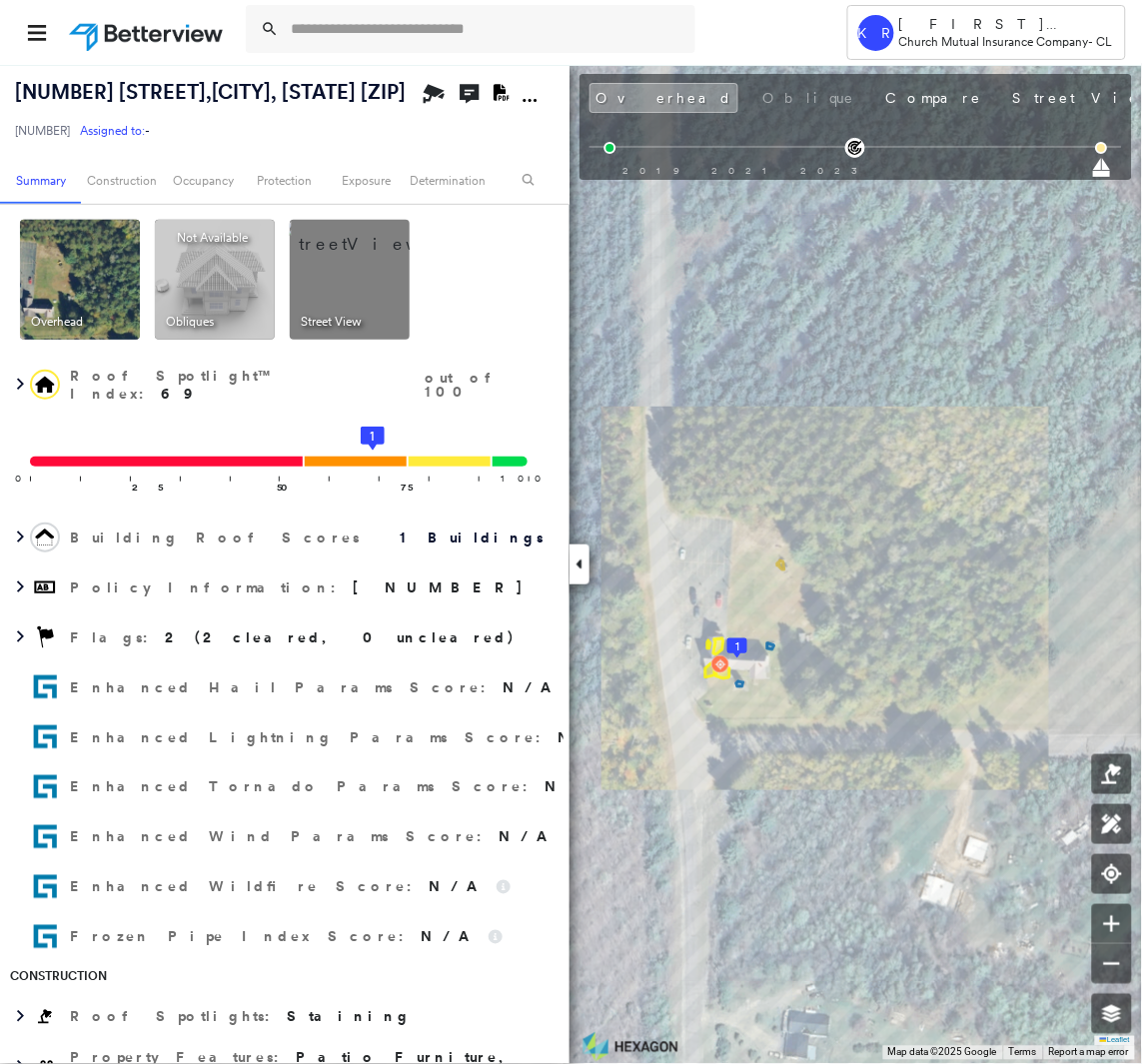 copy on "[NUMBER] [STREET] , [CITY], [STATE] [ZIP]" 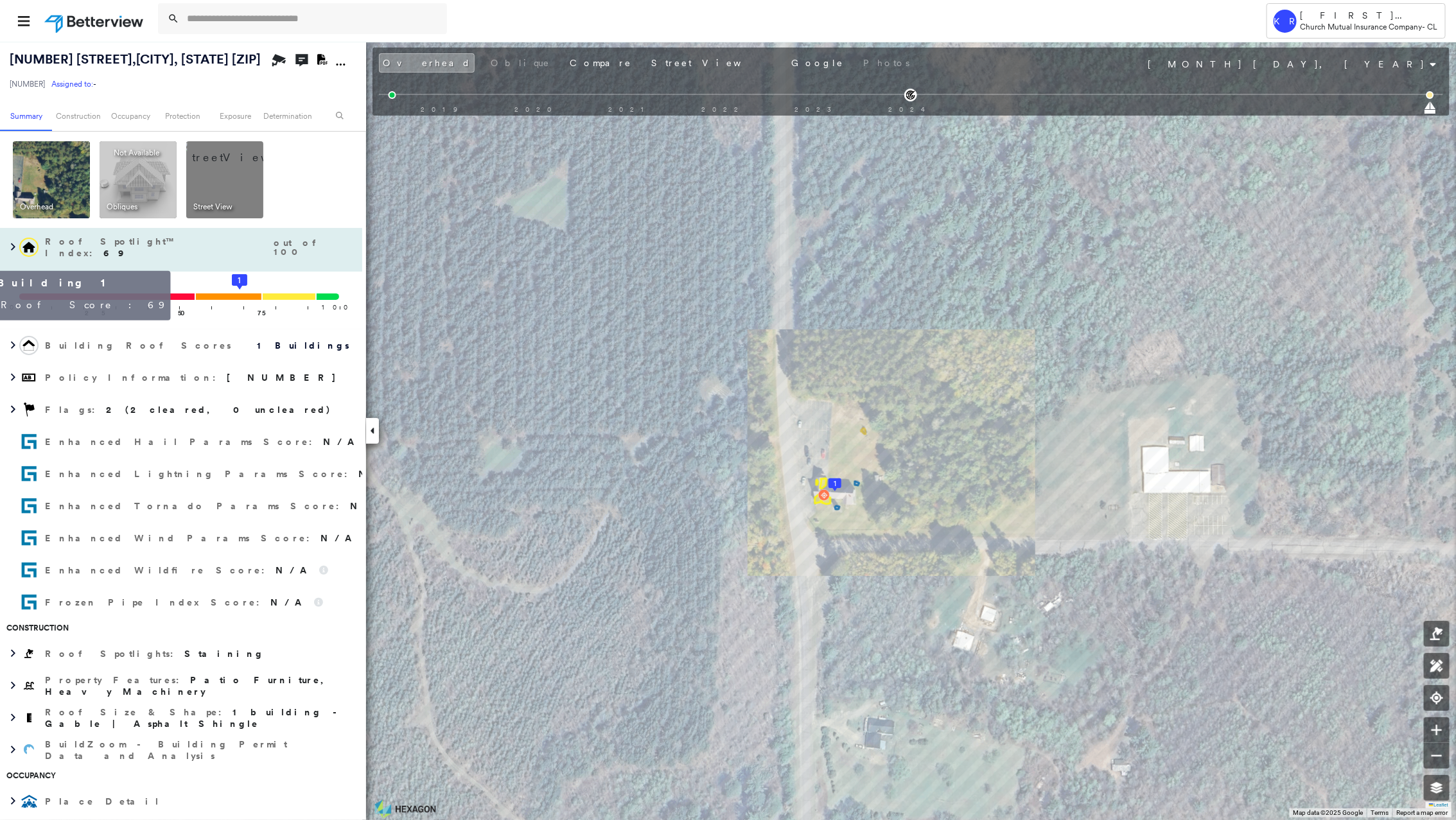 click 